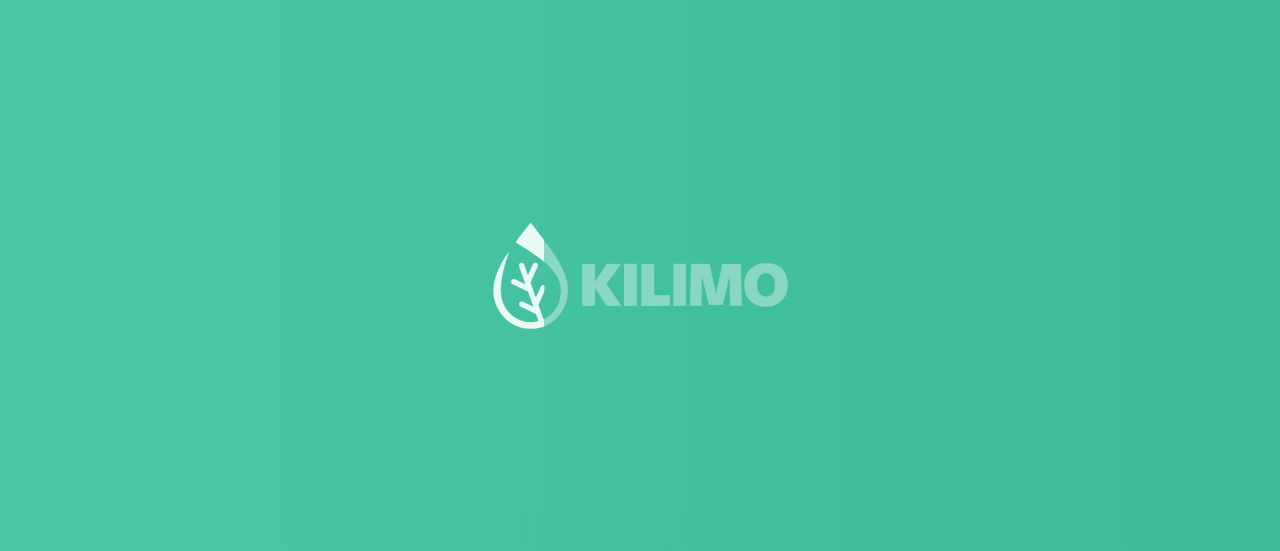 scroll, scrollTop: 0, scrollLeft: 0, axis: both 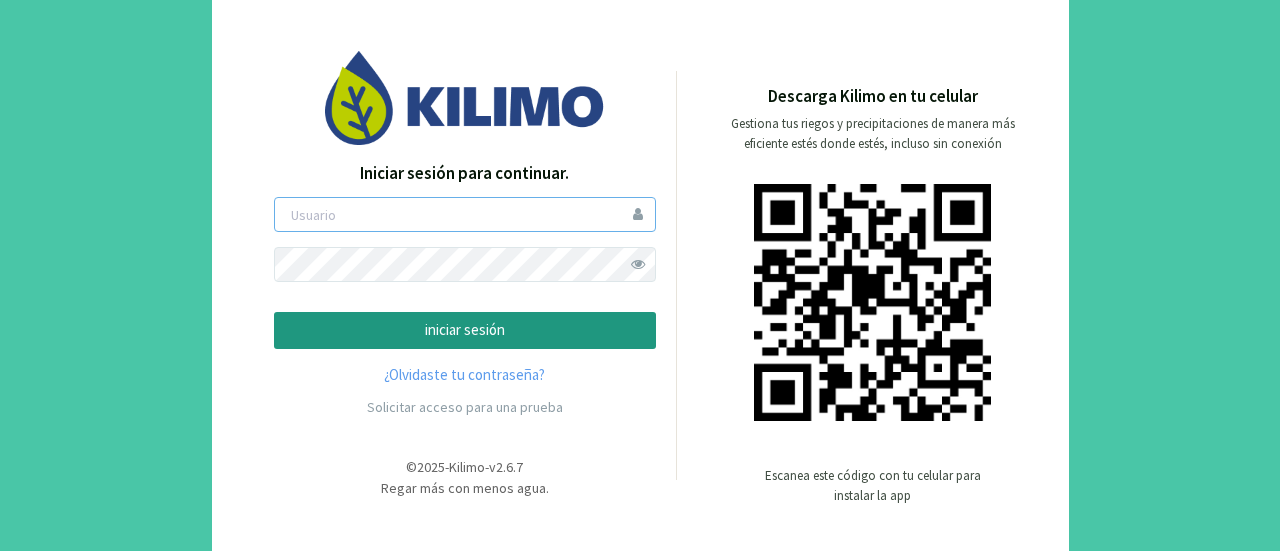 type on "[NAME]" 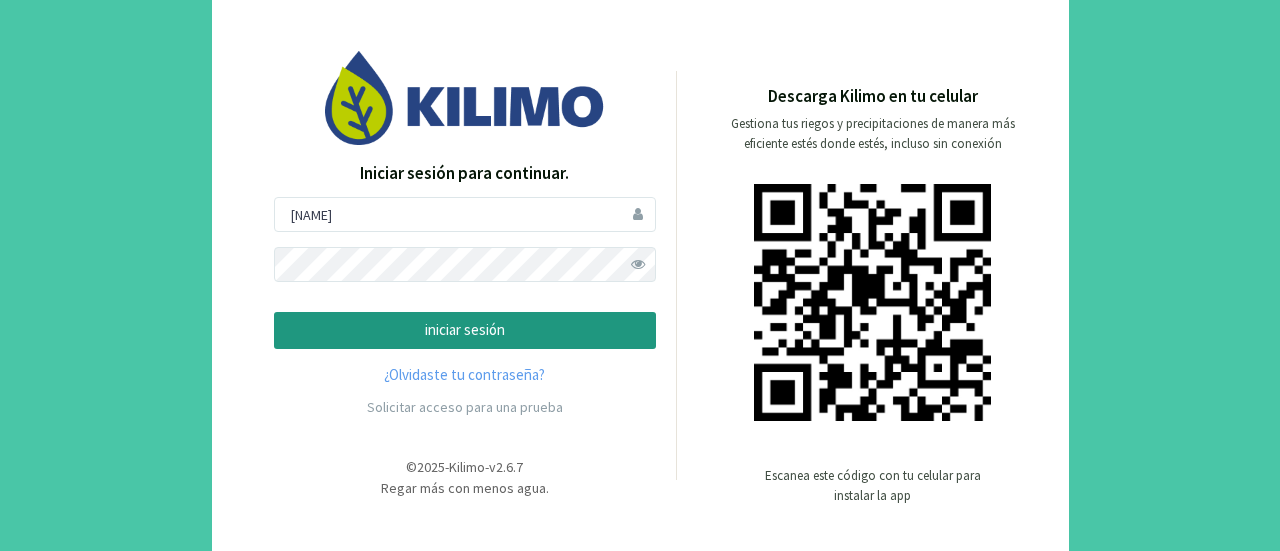 click on "iniciar sesión" 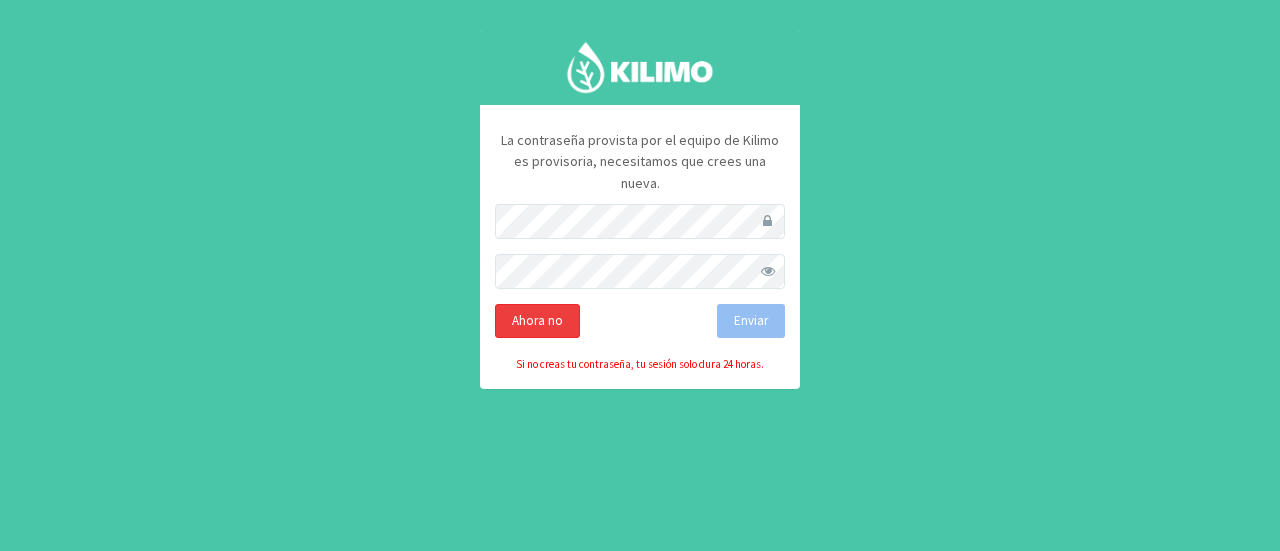 click on "Ahora no" 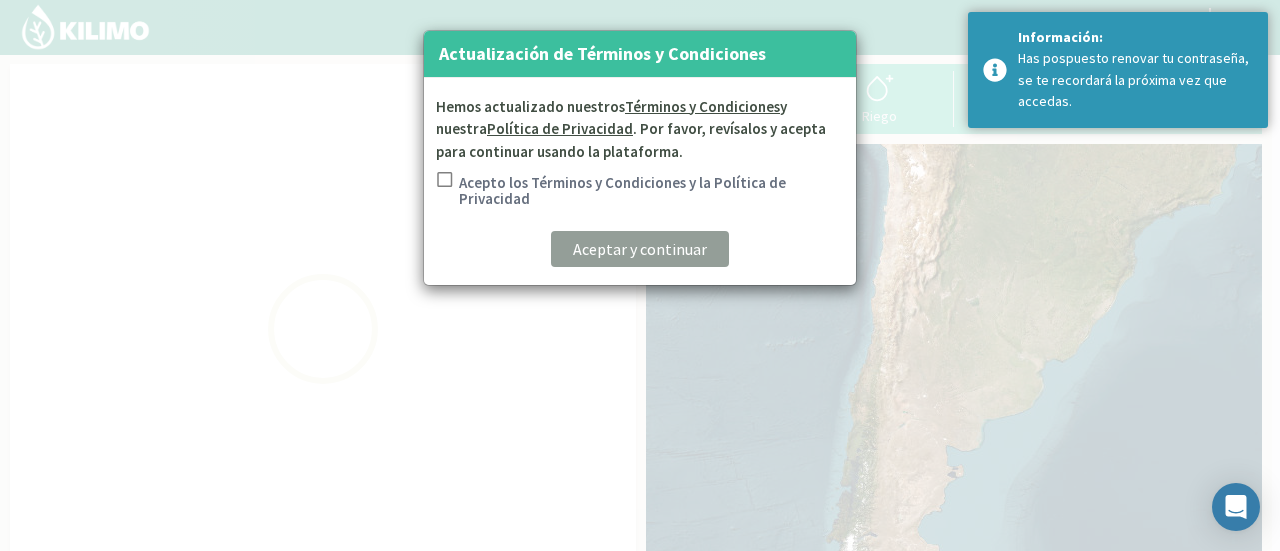 click on "Acepto los Términos y Condiciones y la Política de Privacidad" at bounding box center (443, 193) 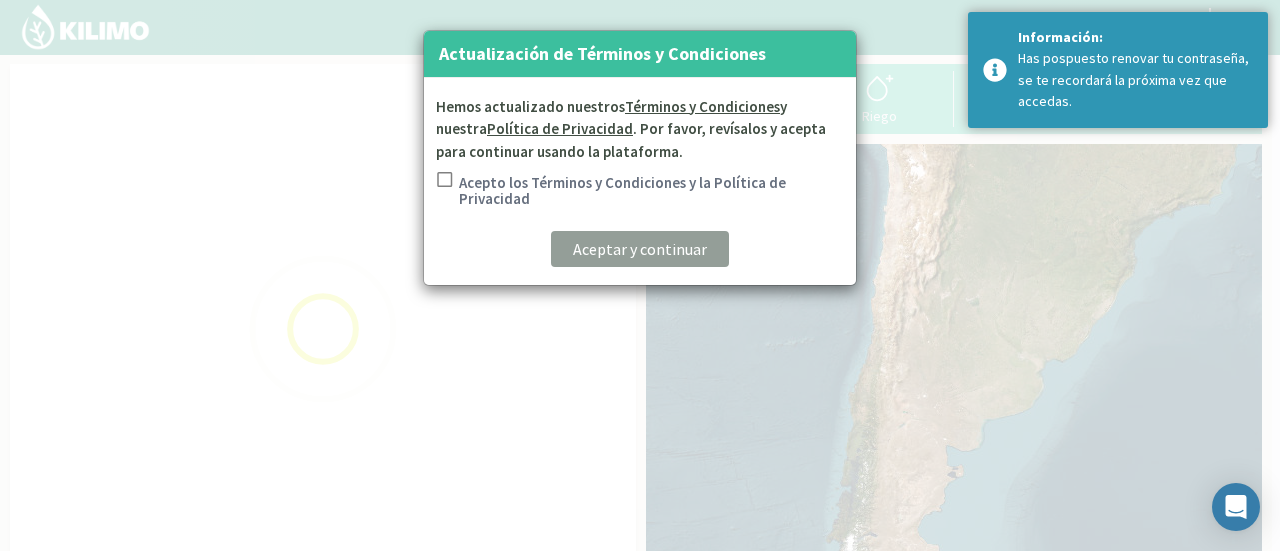checkbox on "true" 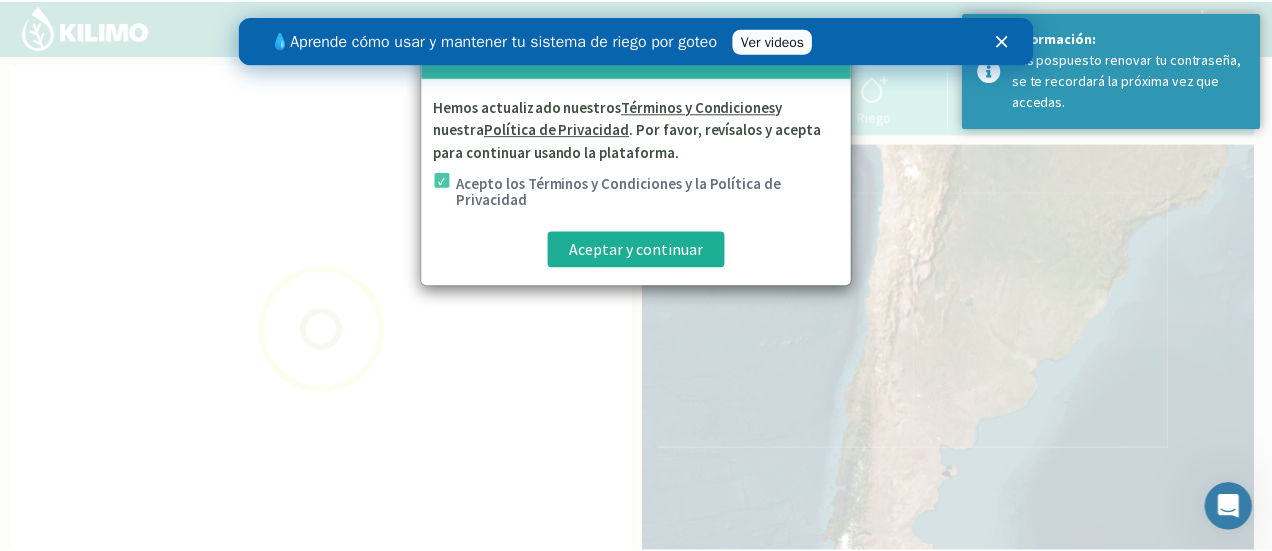scroll, scrollTop: 0, scrollLeft: 0, axis: both 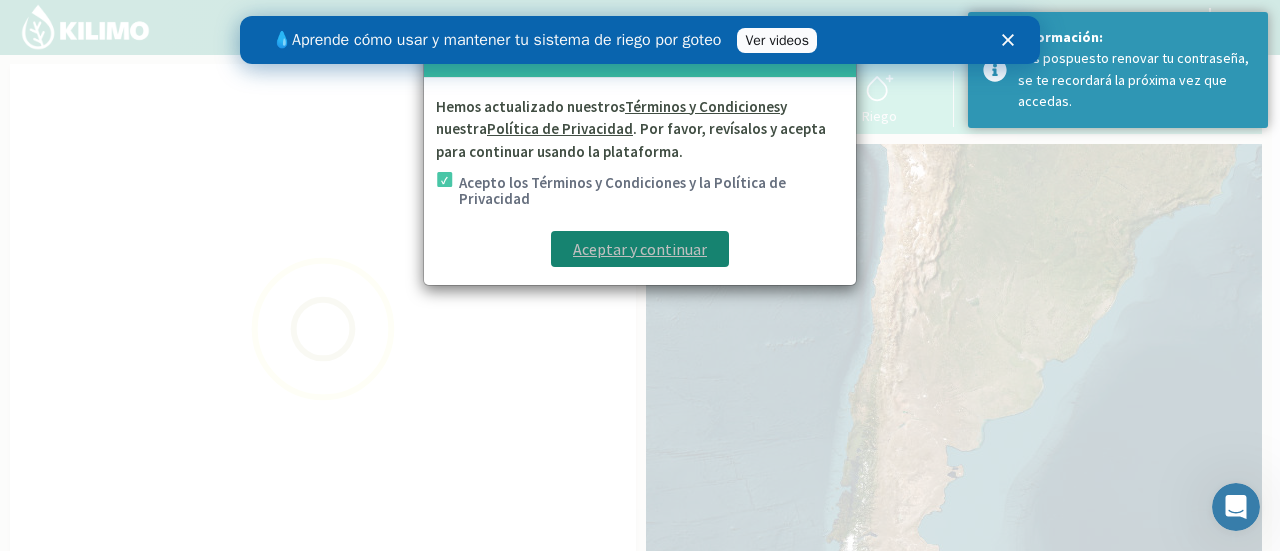 click on "Aceptar y continuar" at bounding box center [640, 249] 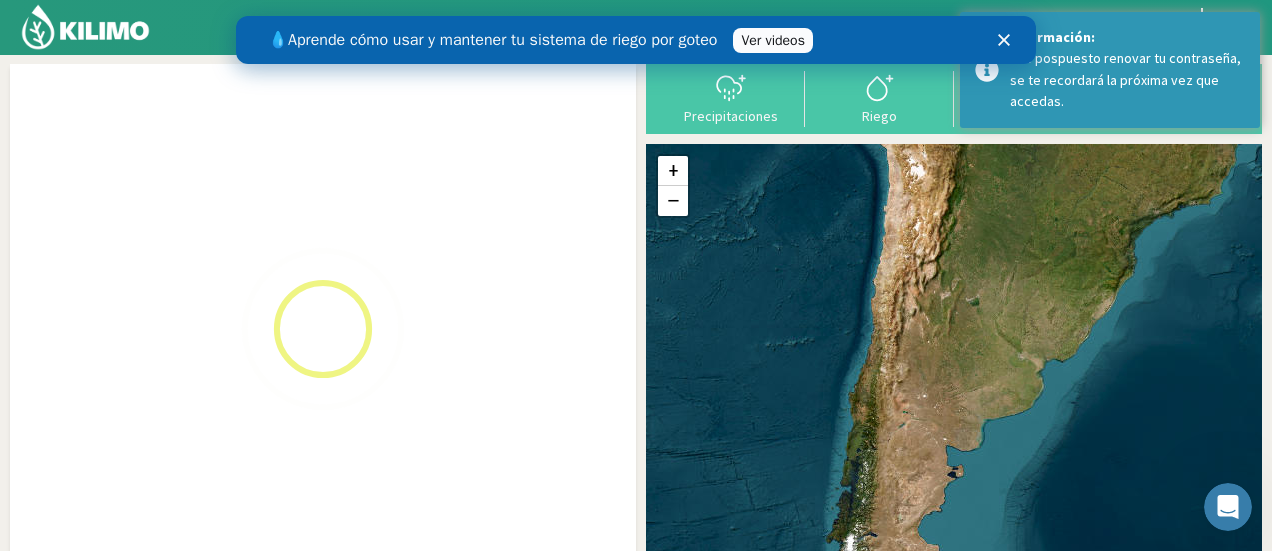 click on "💧  Aprende cómo usar y mantener tu sistema de riego por goteo Ver videos" at bounding box center (636, 40) 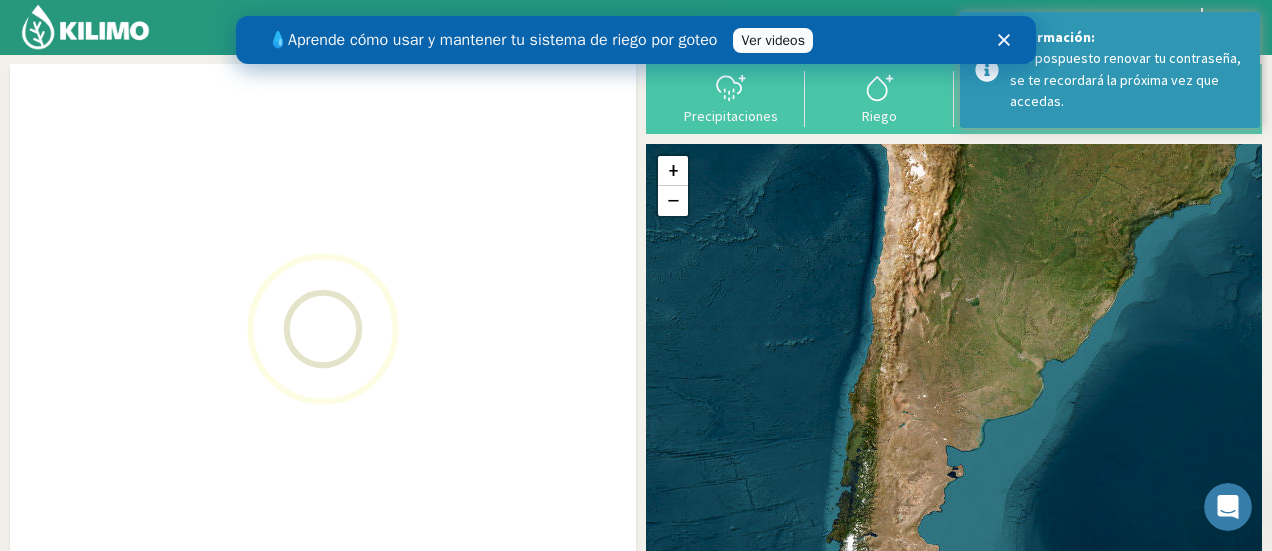 click on "💧  Aprende cómo usar y mantener tu sistema de riego por goteo Ver videos" at bounding box center [636, 40] 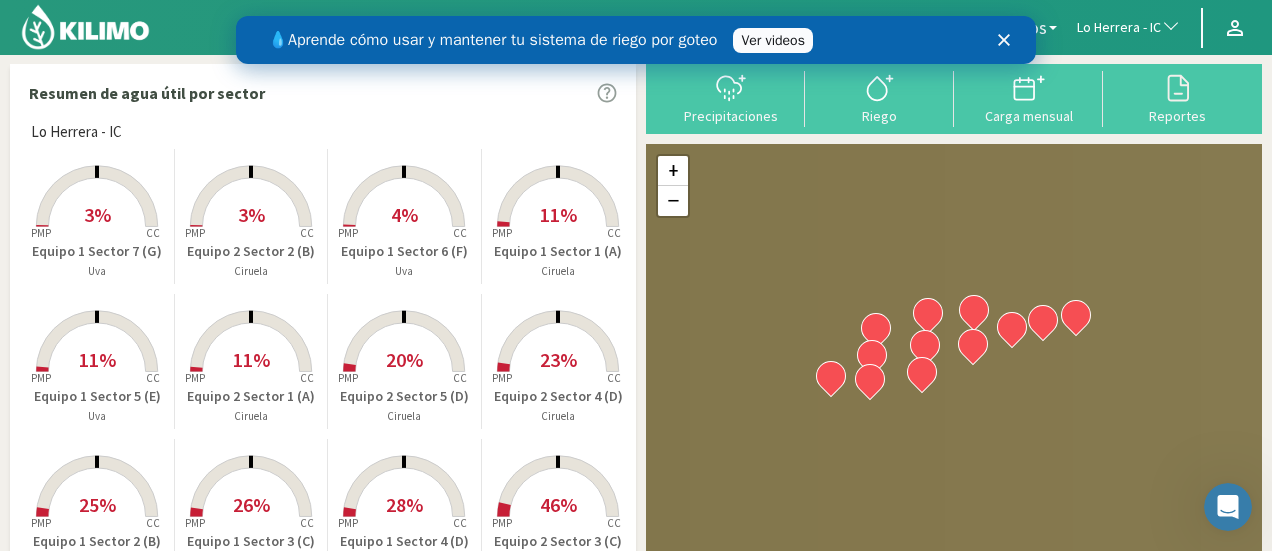 click at bounding box center (1008, 40) 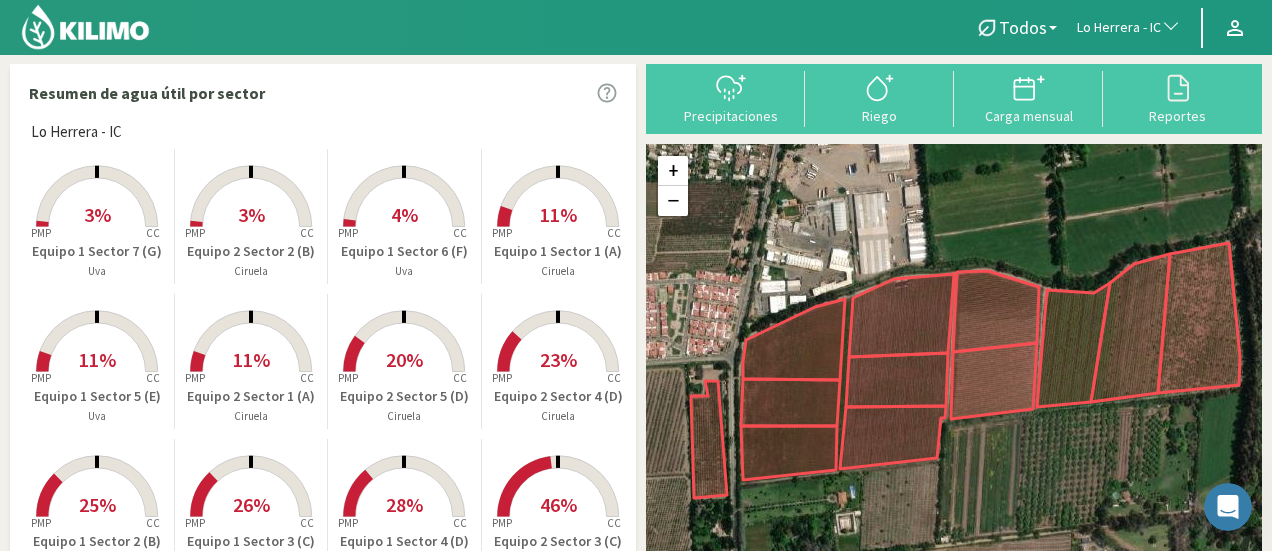 click on "Lo Herrera - IC" 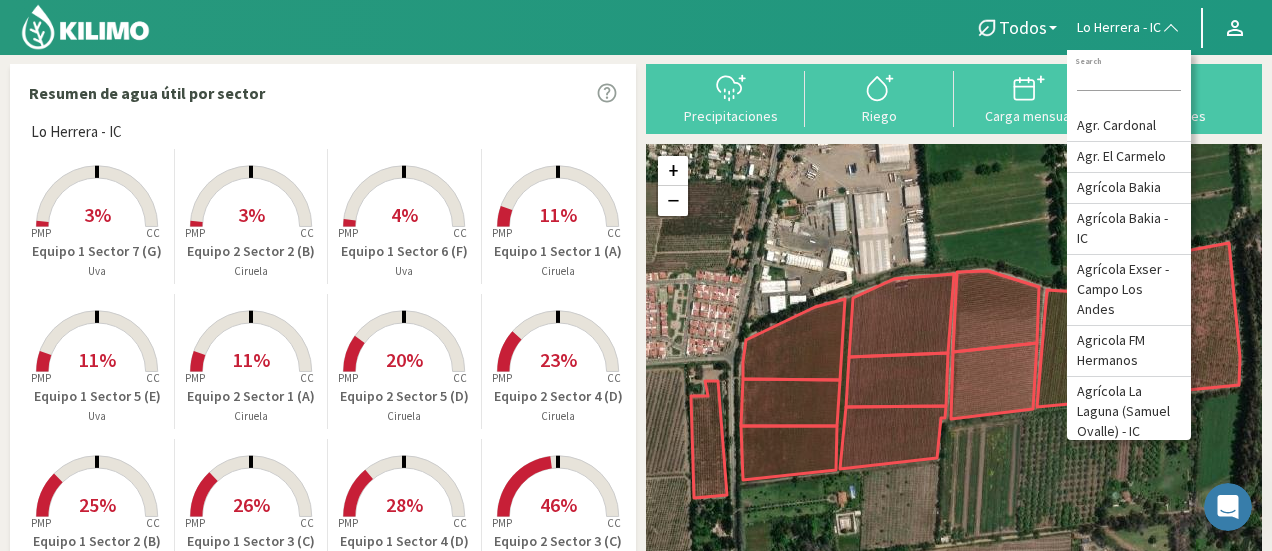 click at bounding box center [1129, 80] 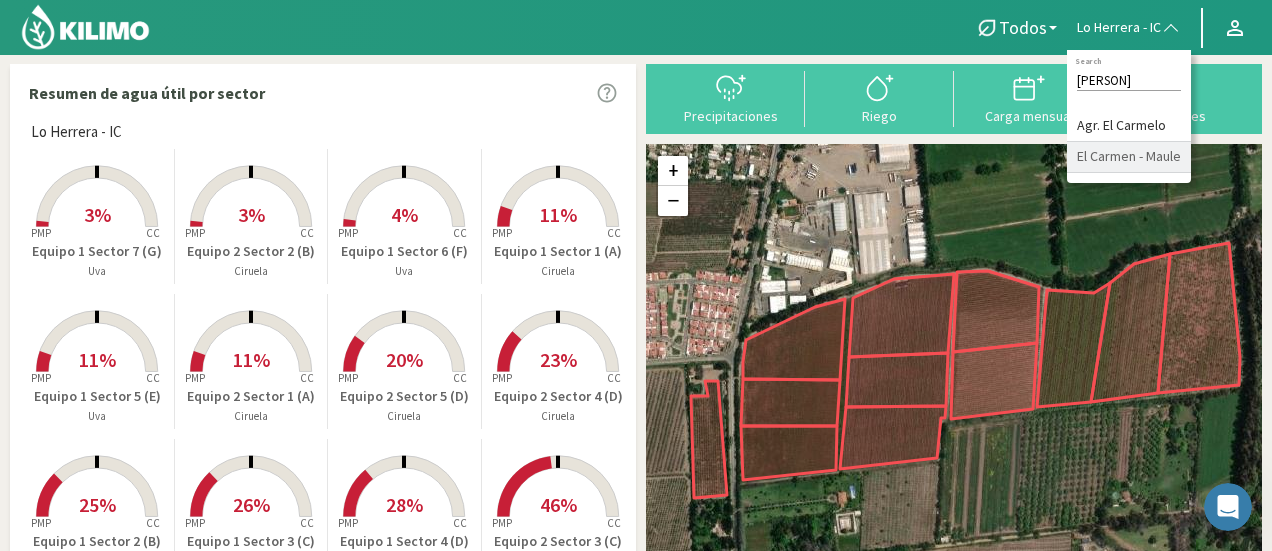 type on "[PERSON]" 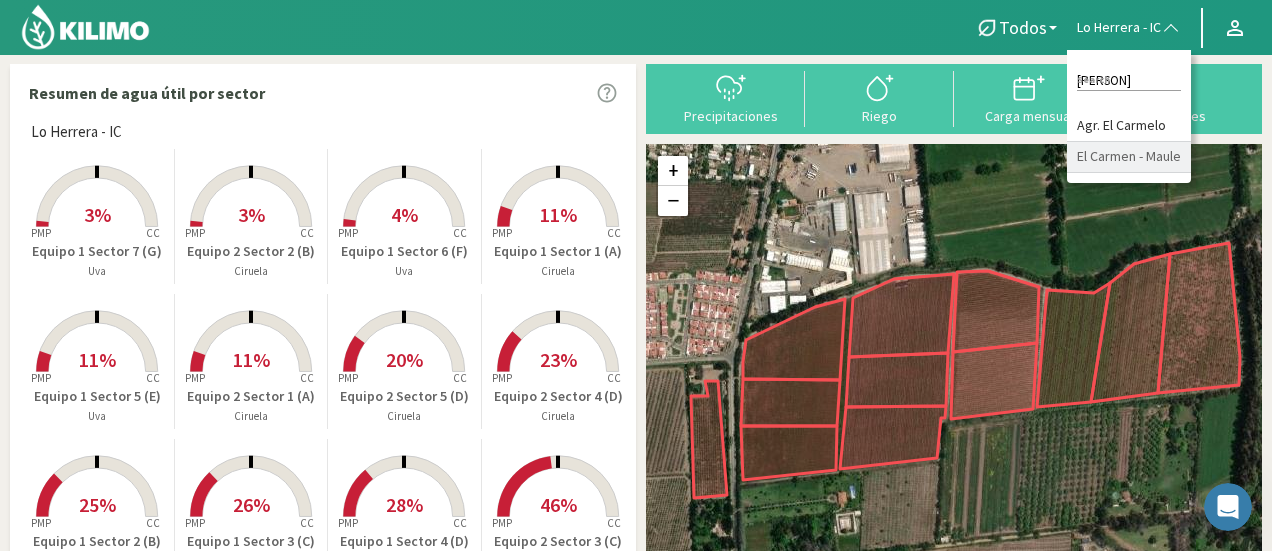 click on "El Carmen - Maule" 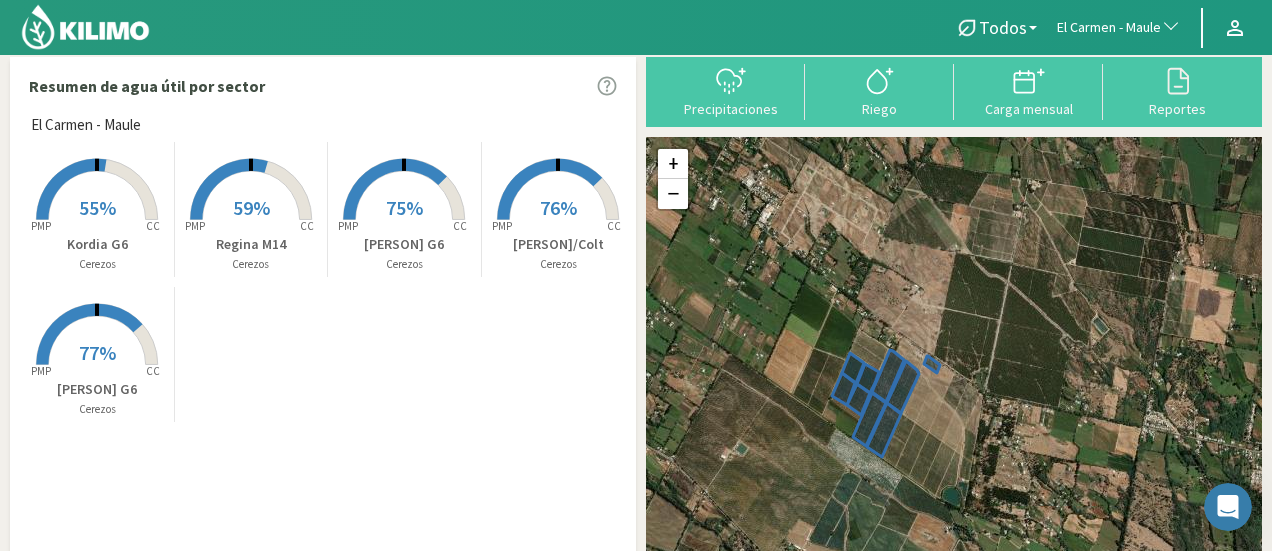 scroll, scrollTop: 0, scrollLeft: 0, axis: both 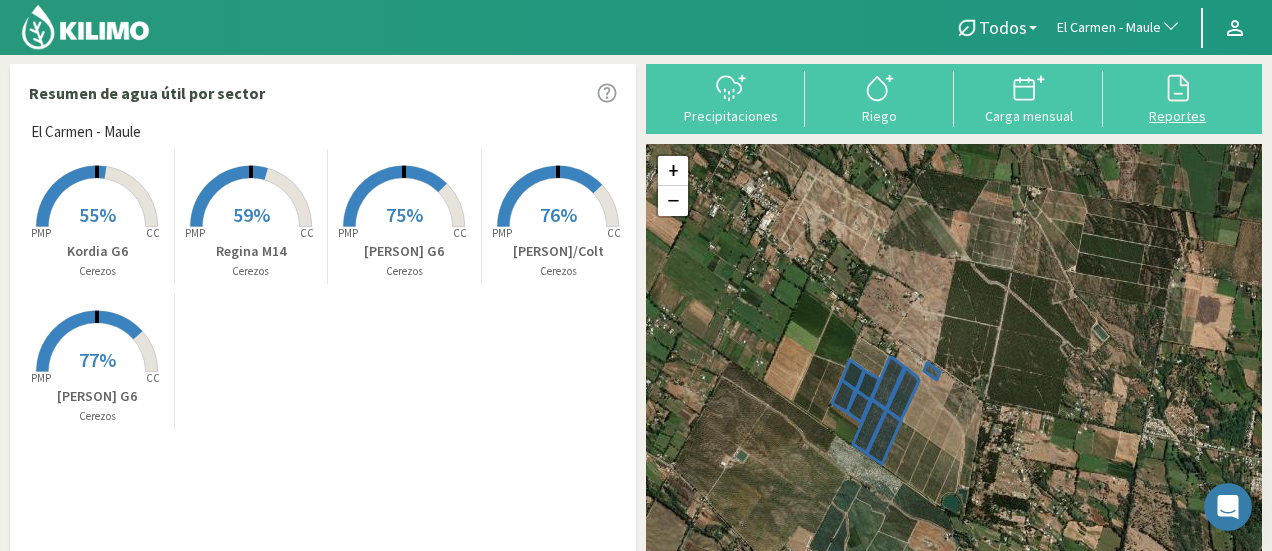 click 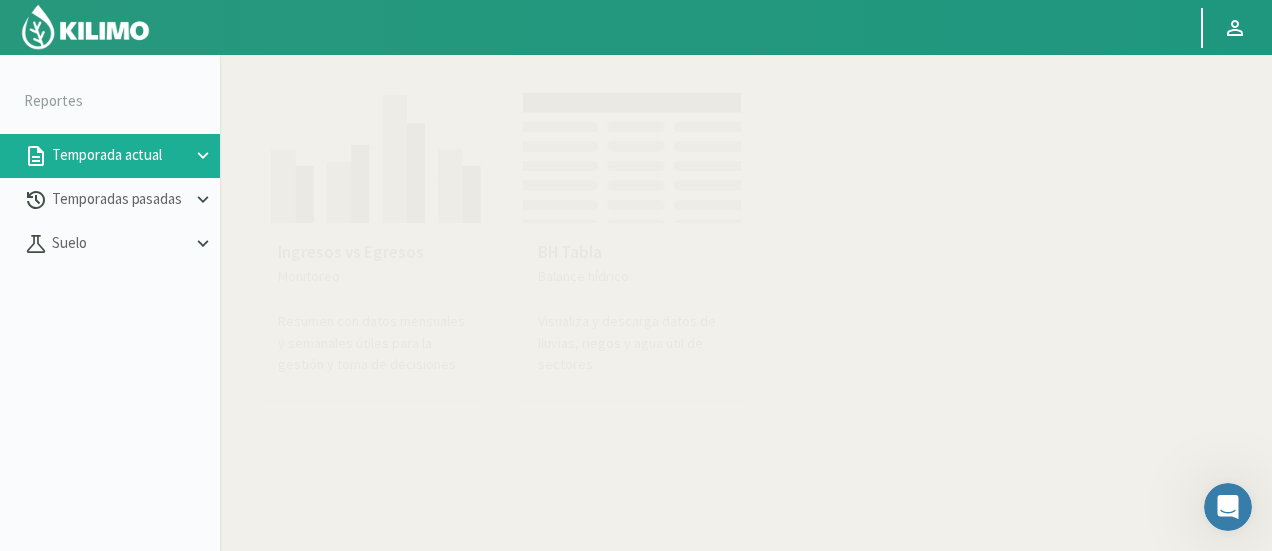 click 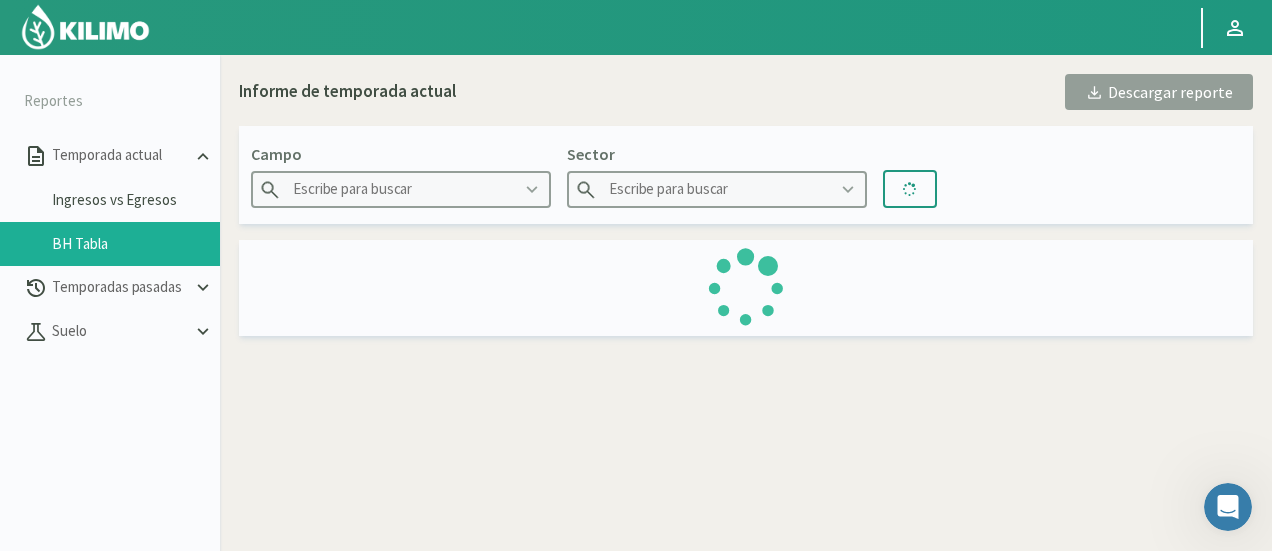 type on "Agr. Cardonal" 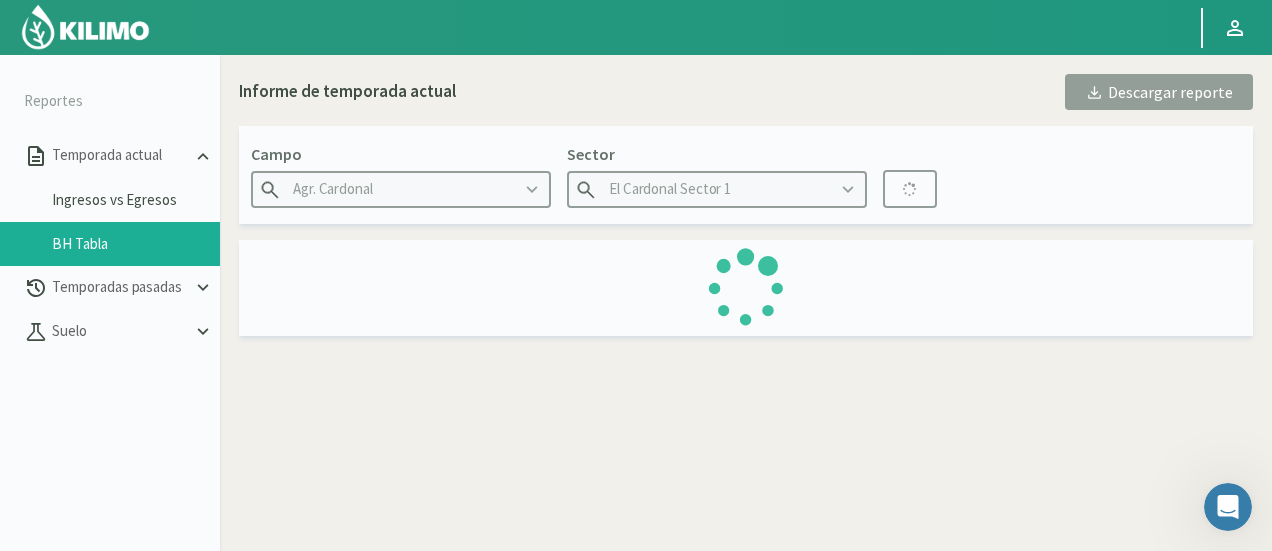 click on "Para visualizar esta sección de BHTabla debers hacerlo desde una pc. Informe de temporada actual Descargar reporte Campo Agr. Cardonal Sector El Cardonal Sector 1" 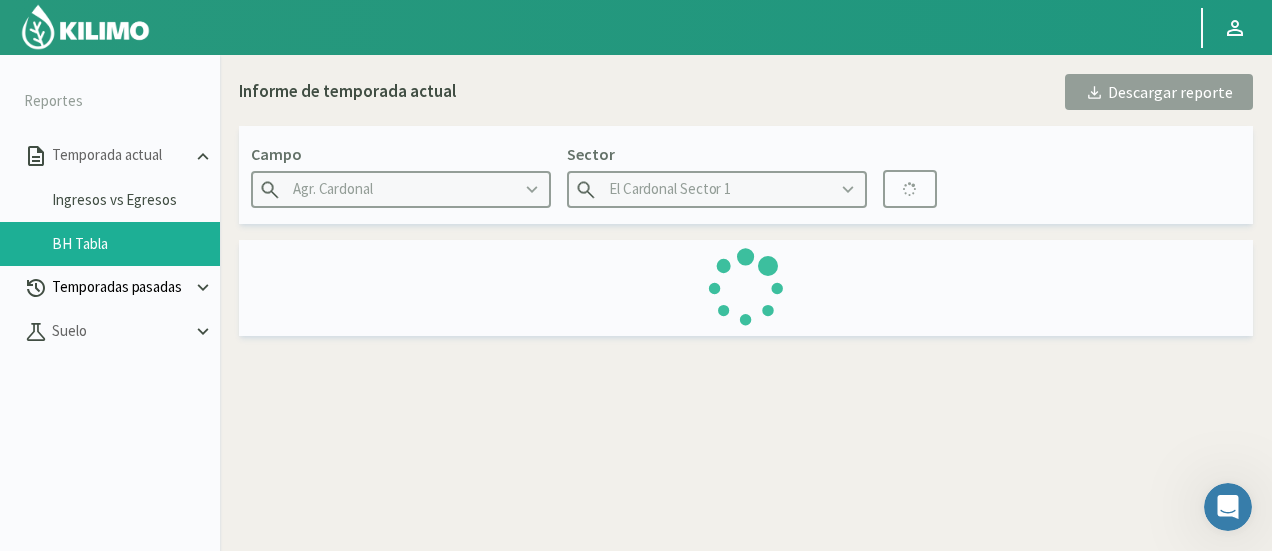 click 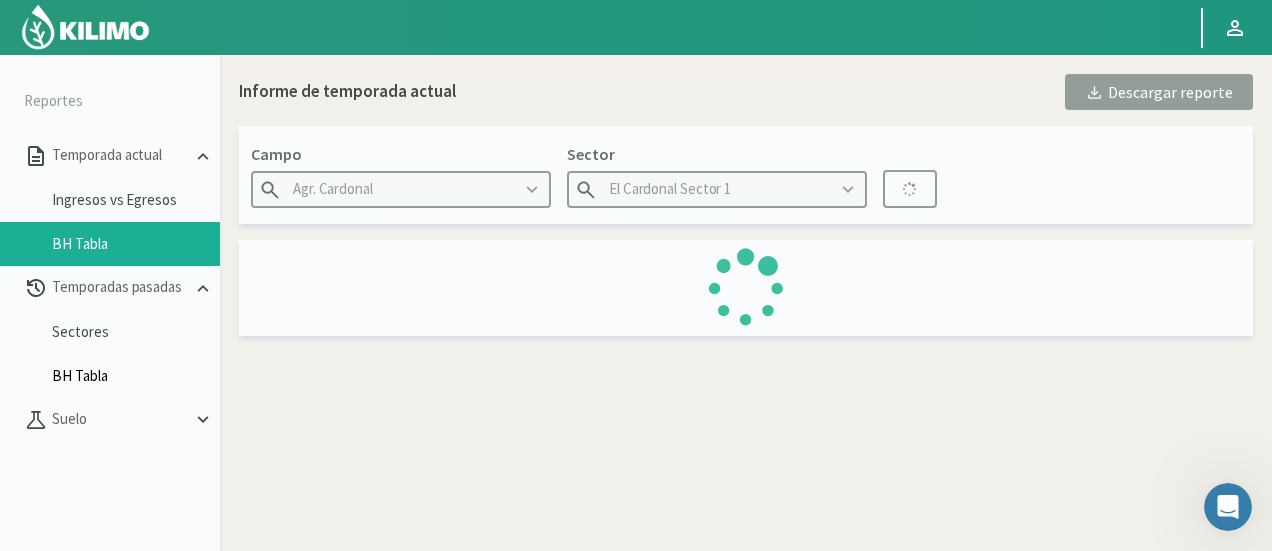 click on "BH Tabla" 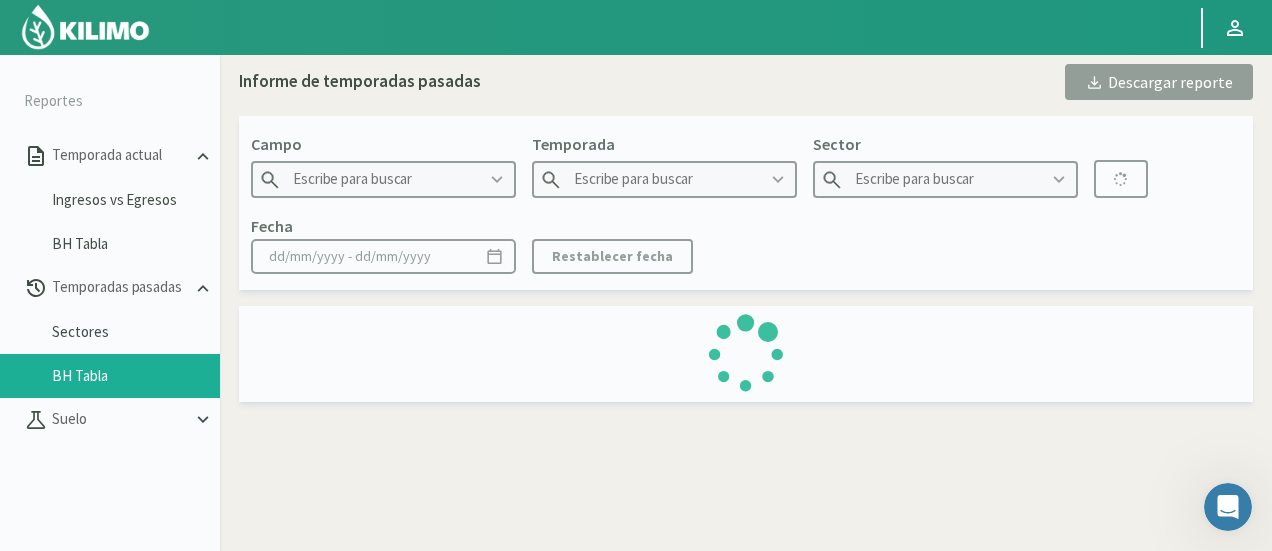 type on "[DATE]" 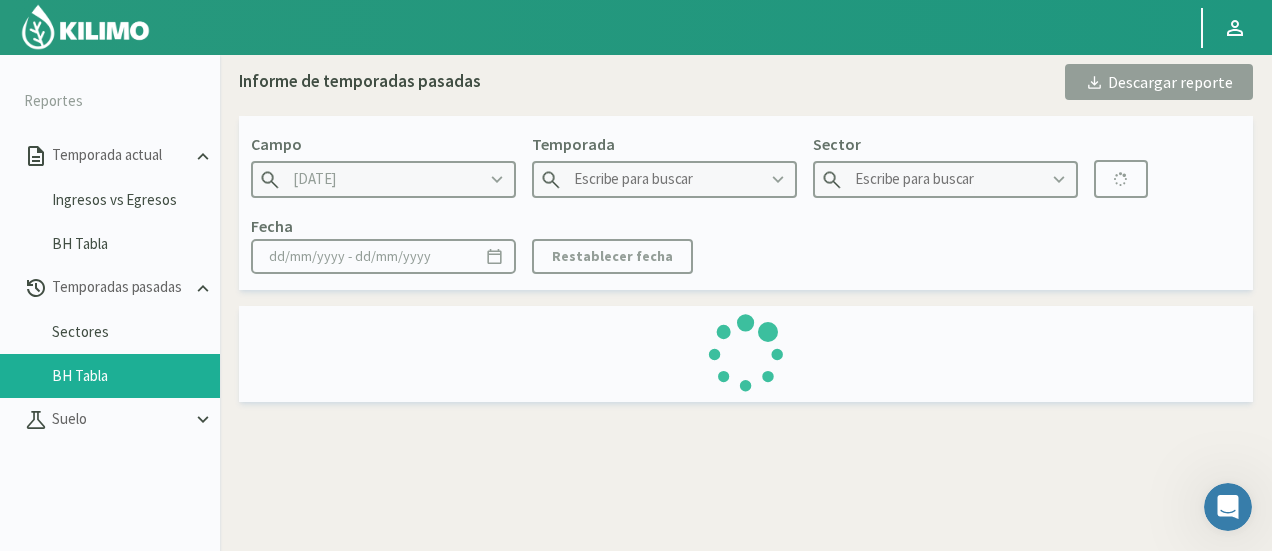 type on "2022" 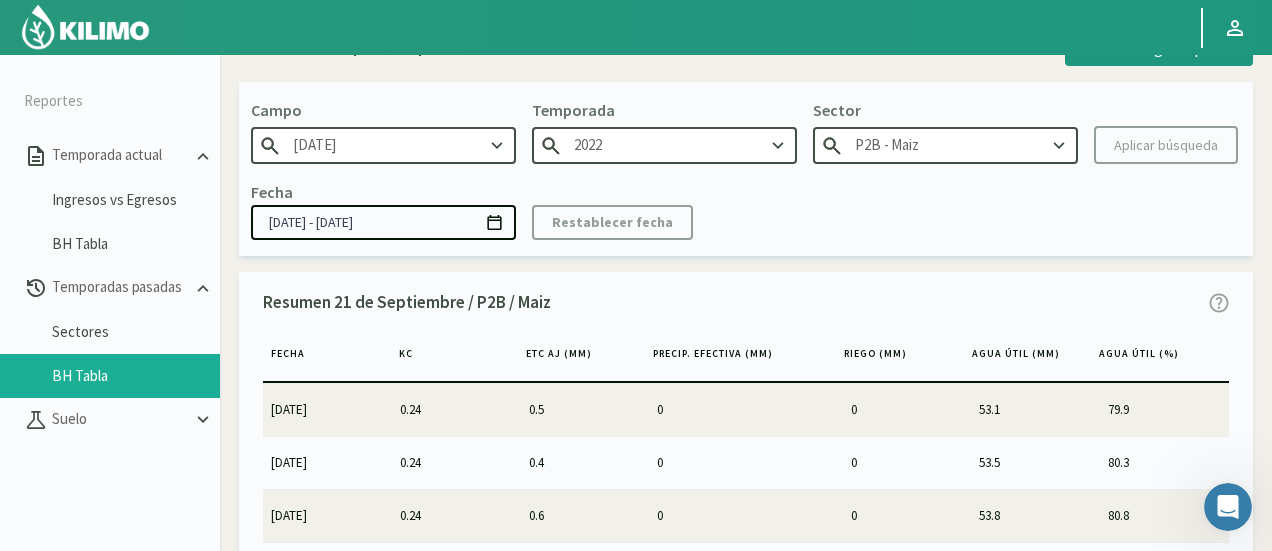 scroll, scrollTop: 52, scrollLeft: 0, axis: vertical 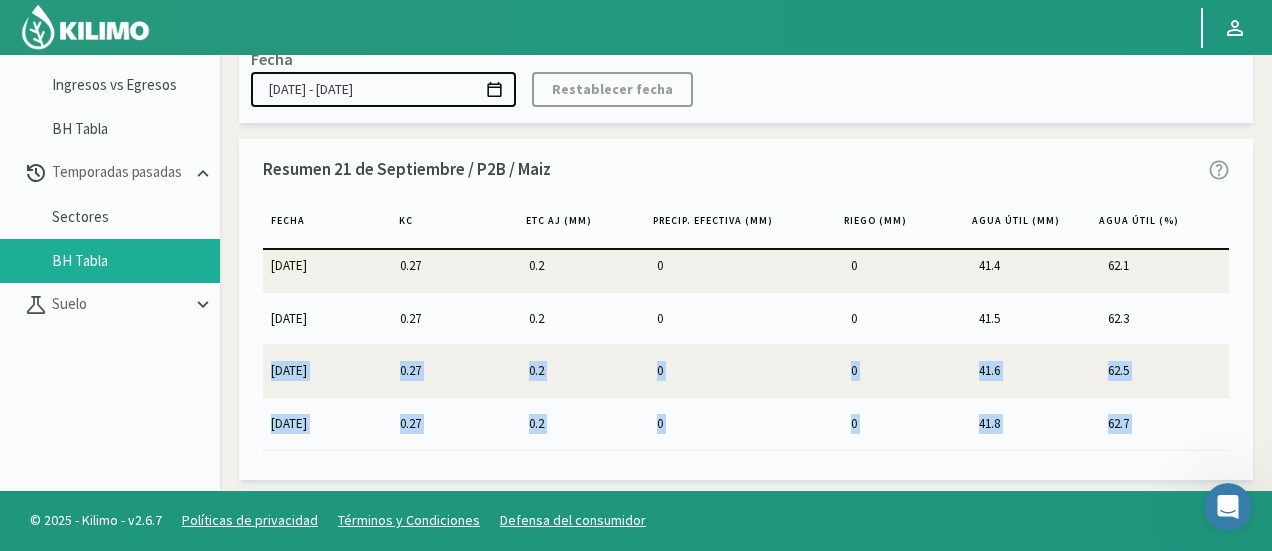 drag, startPoint x: 1231, startPoint y: 331, endPoint x: 1254, endPoint y: 443, distance: 114.33722 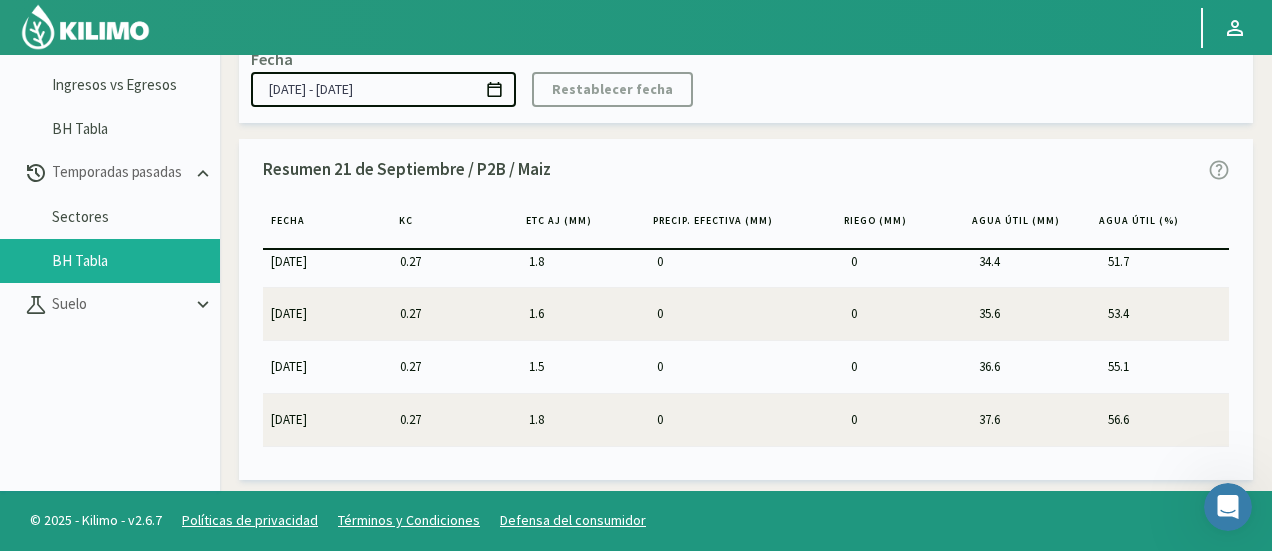 scroll, scrollTop: 0, scrollLeft: 0, axis: both 